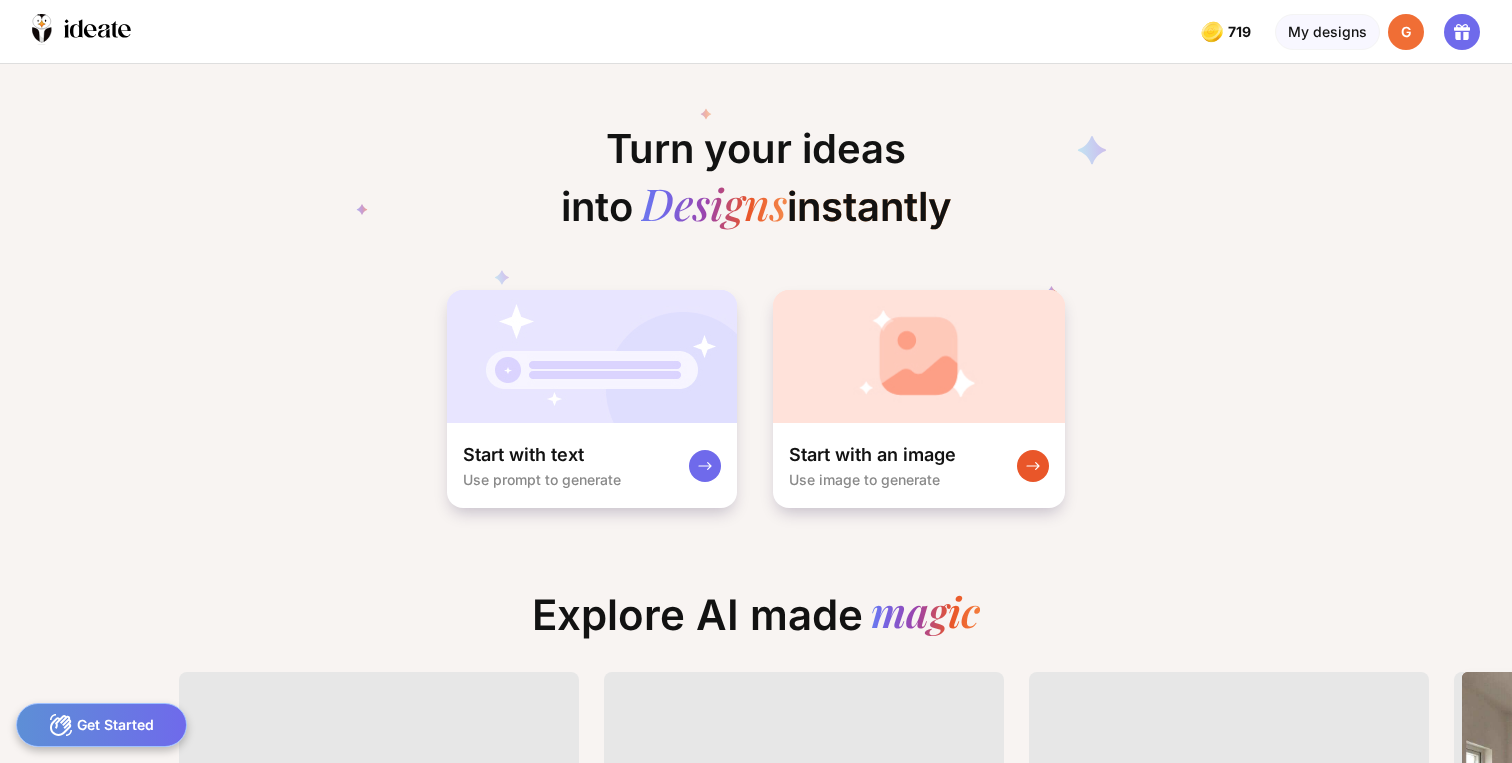 scroll, scrollTop: 0, scrollLeft: 0, axis: both 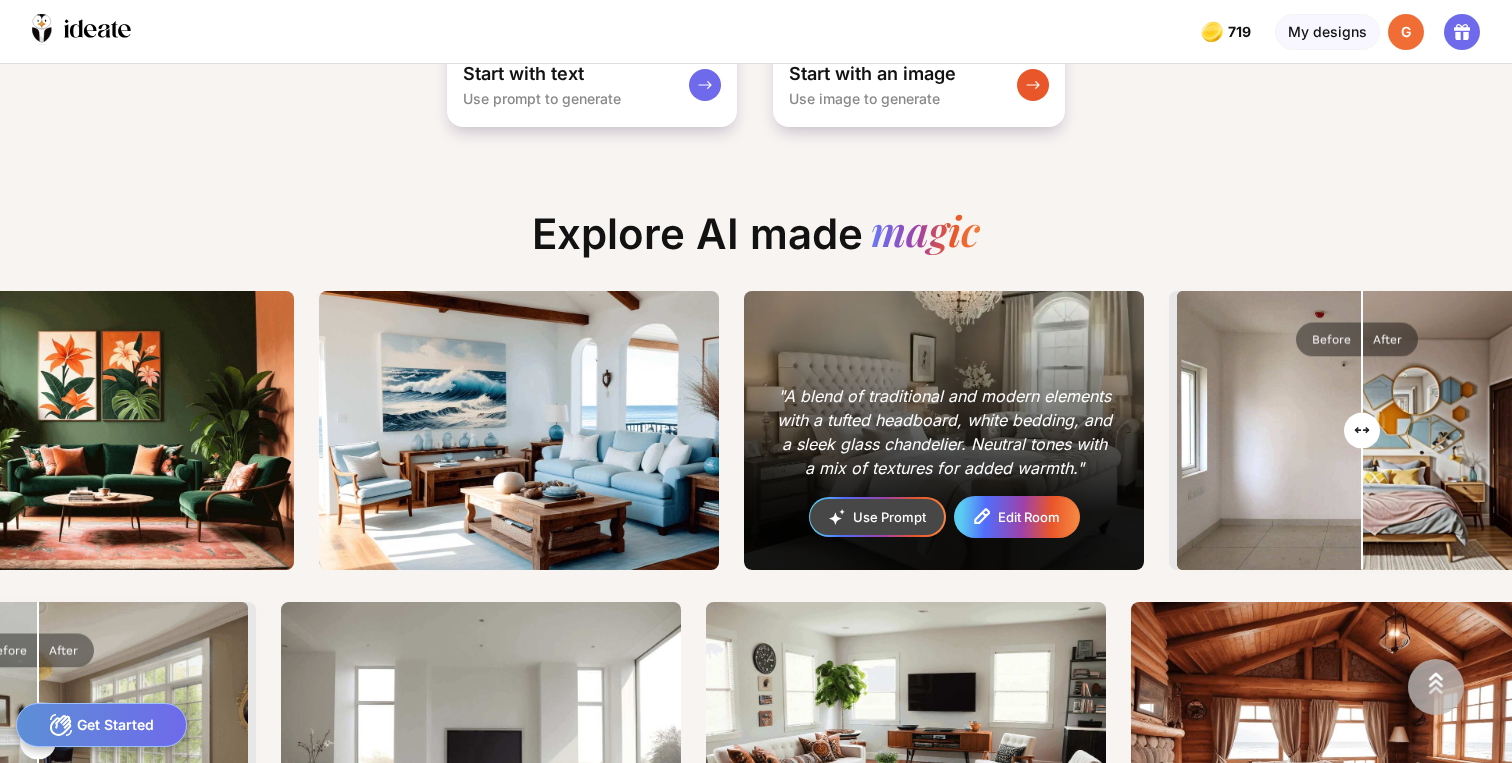 click on "Edit Room" at bounding box center (1016, 517) 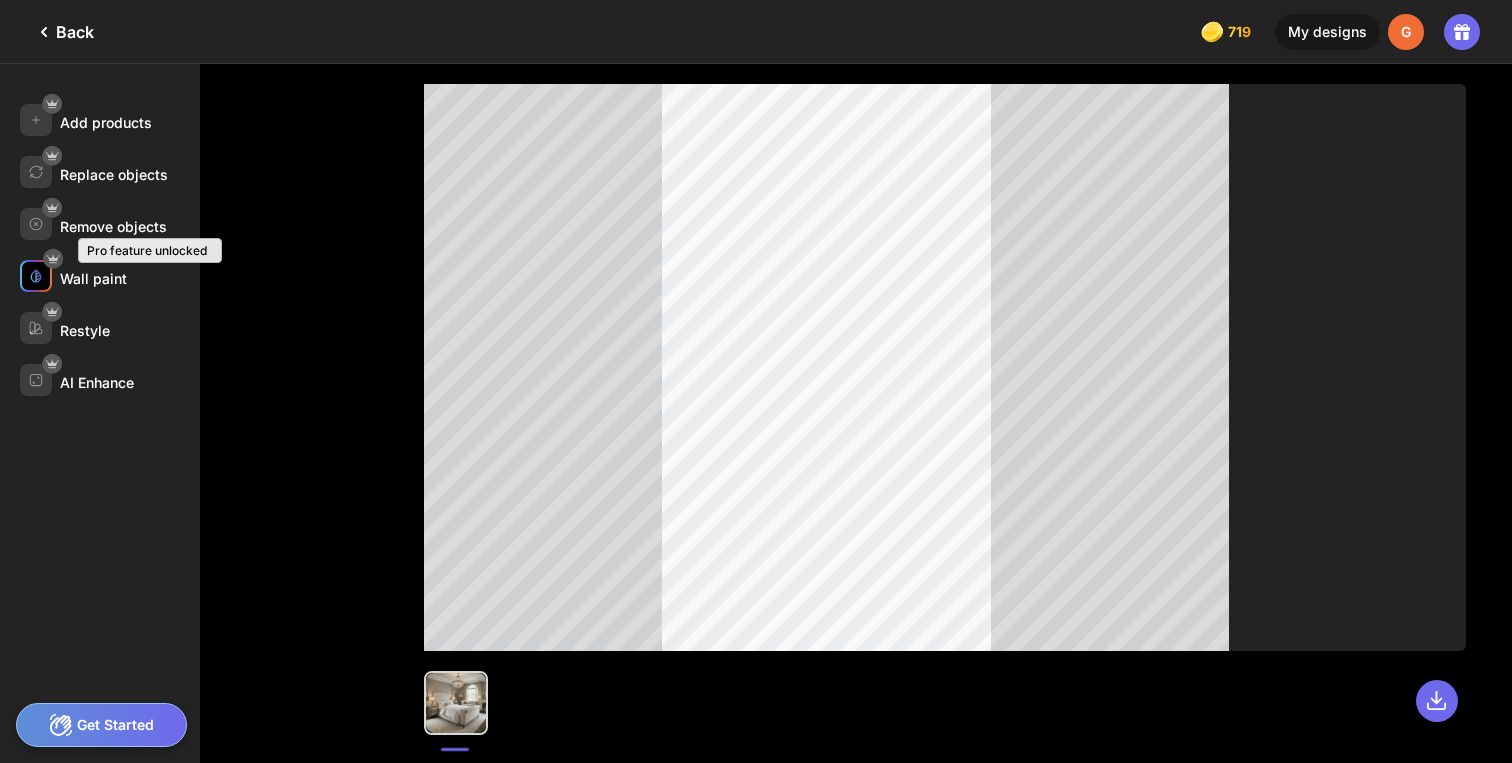click on "Pro feature unlocked" at bounding box center (36, 276) 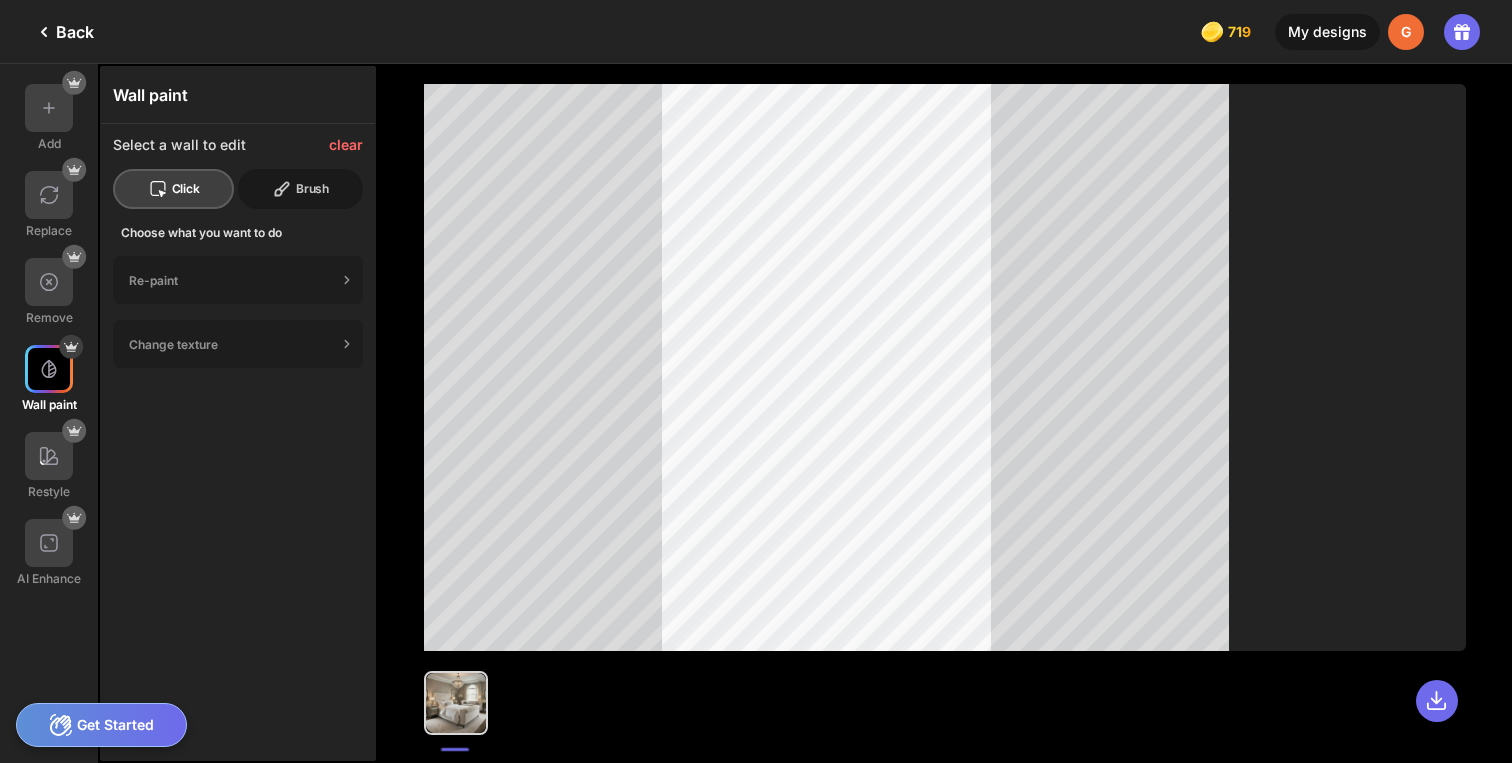click on "Brush" 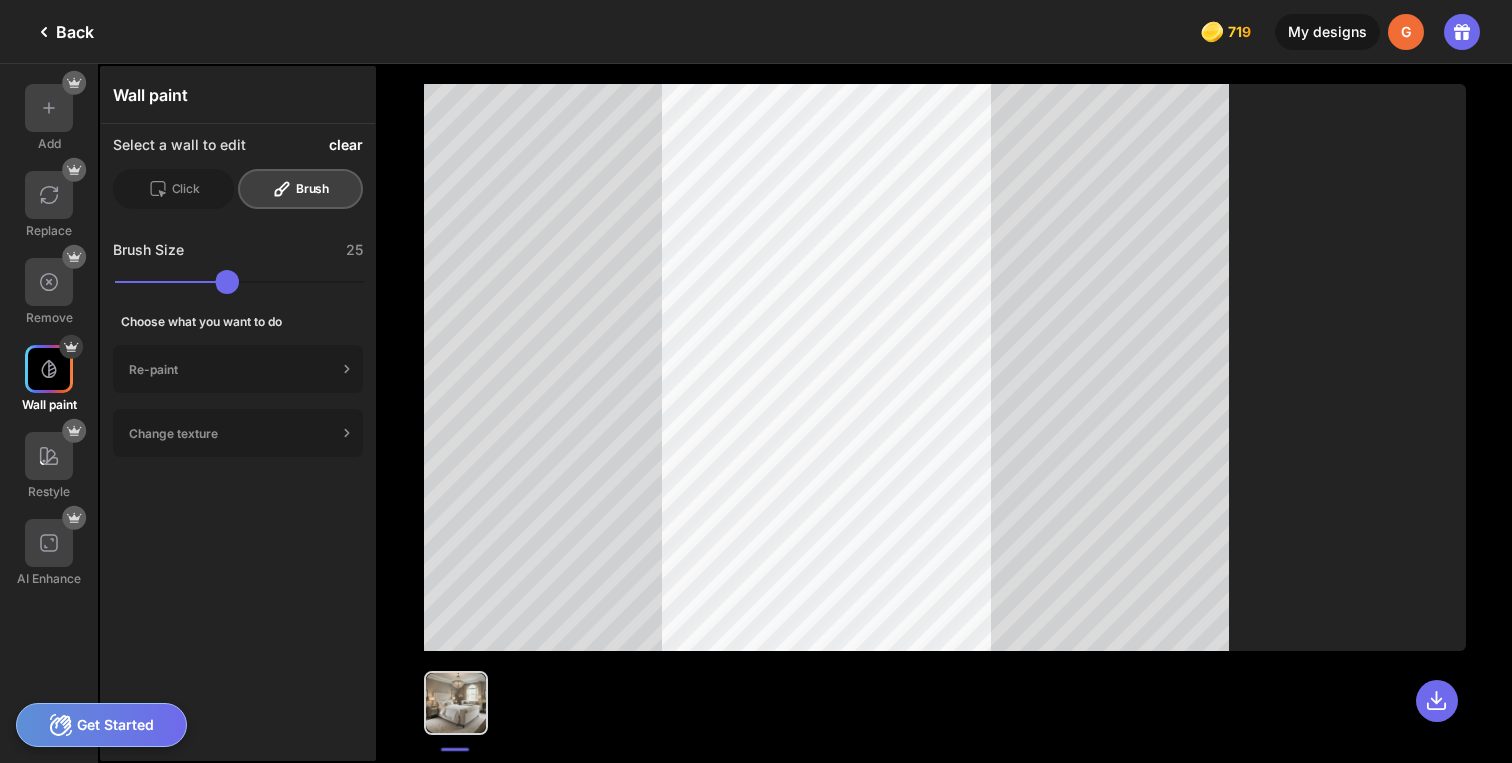click on "clear" at bounding box center (346, 145) 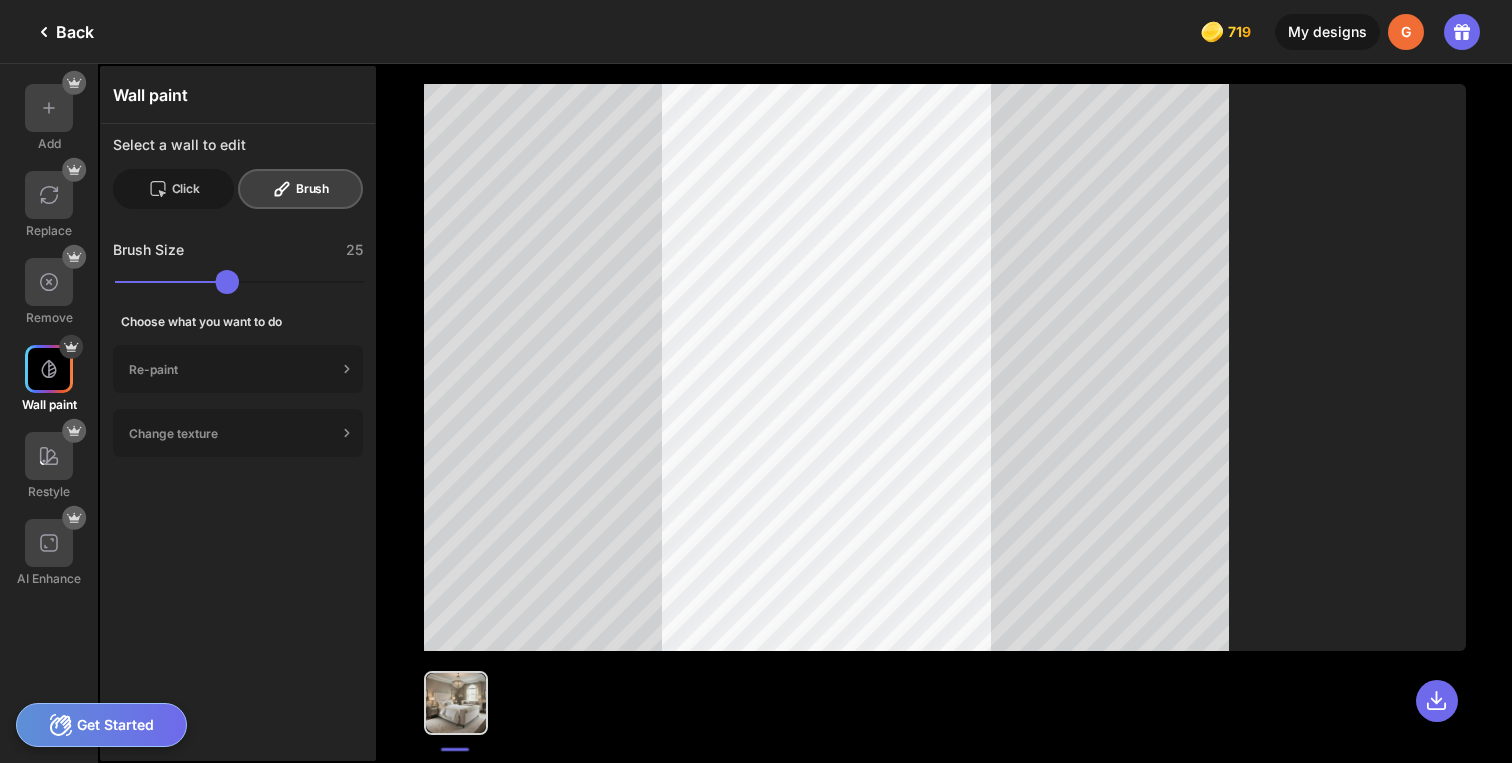 click on "Click" 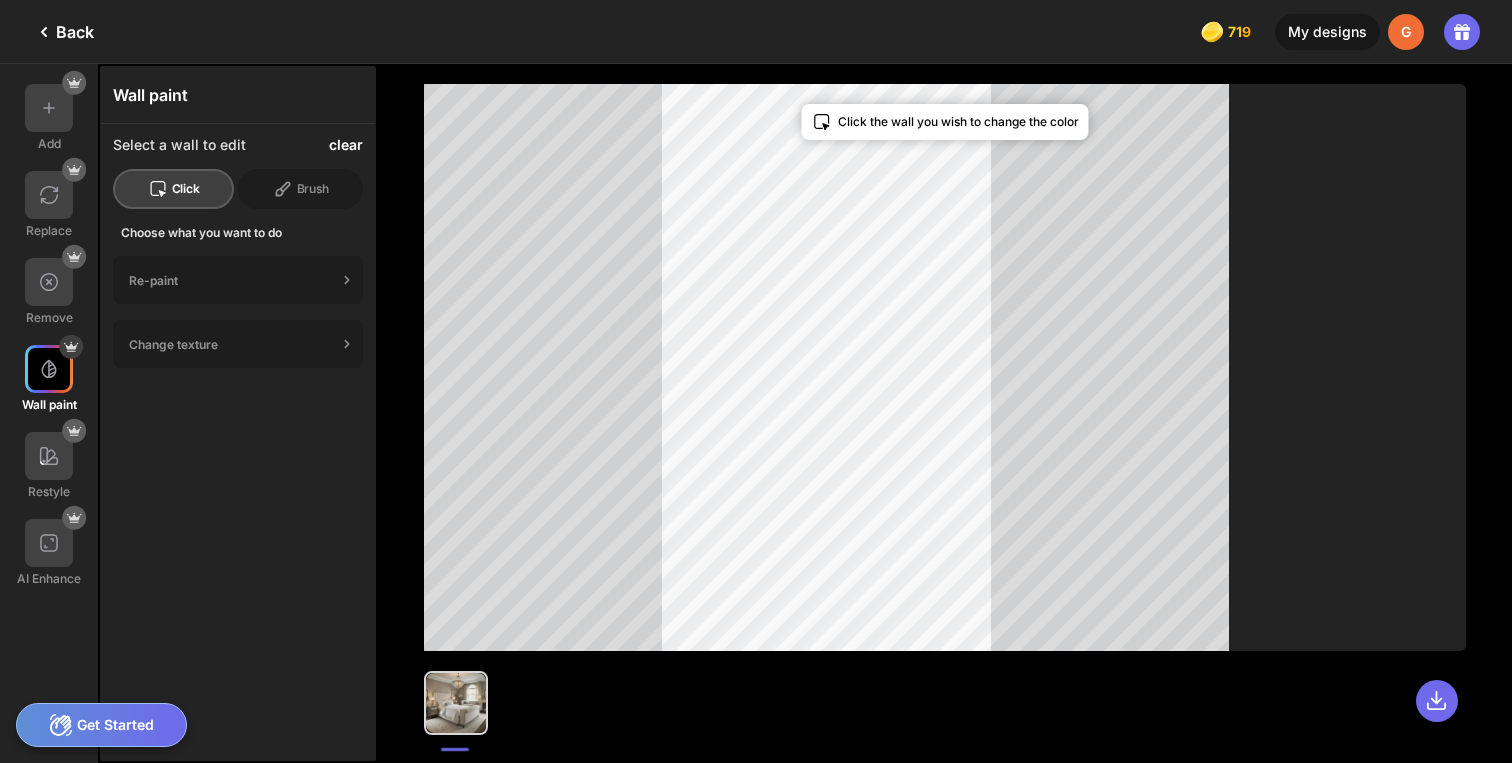click on "clear" at bounding box center [346, 145] 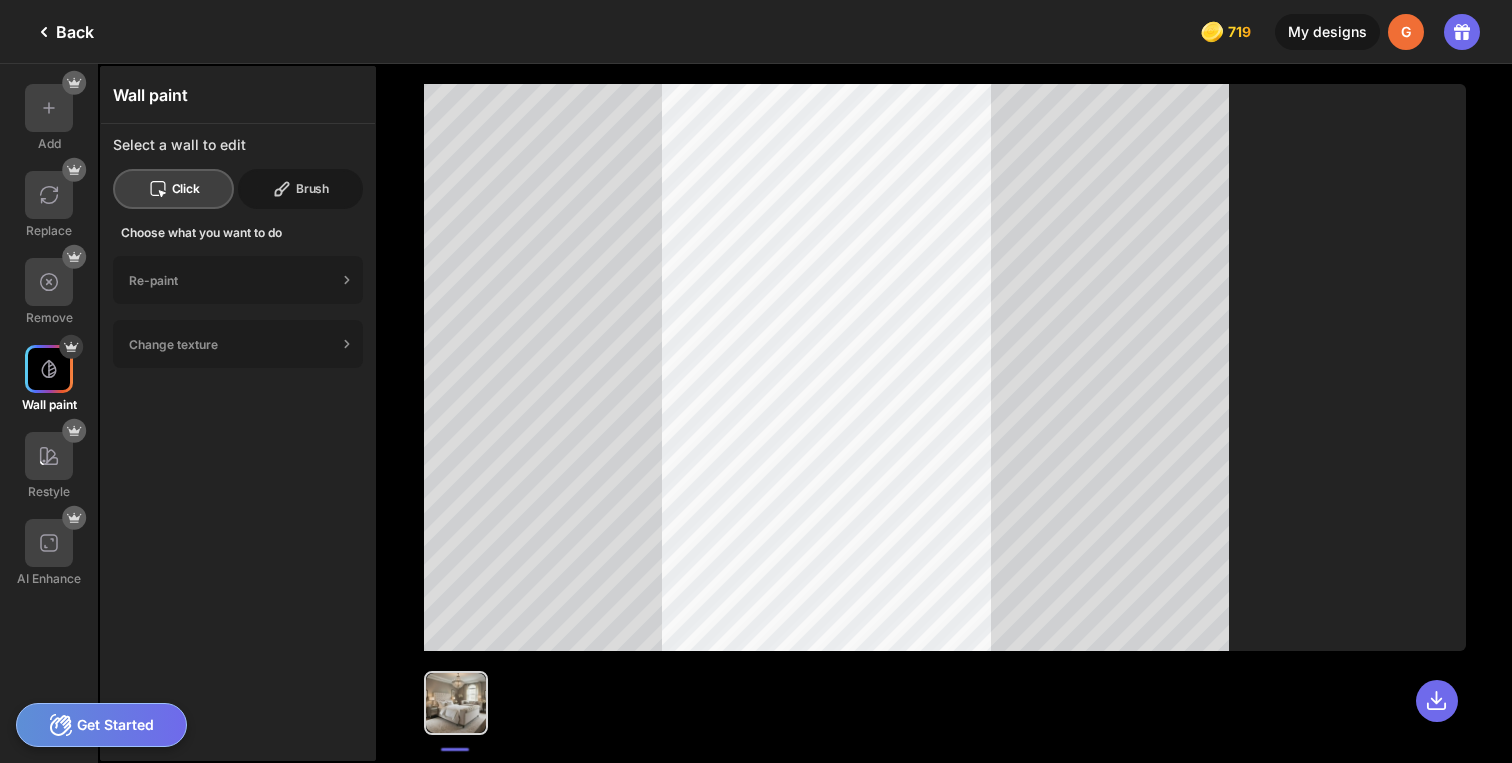 click on "Brush" 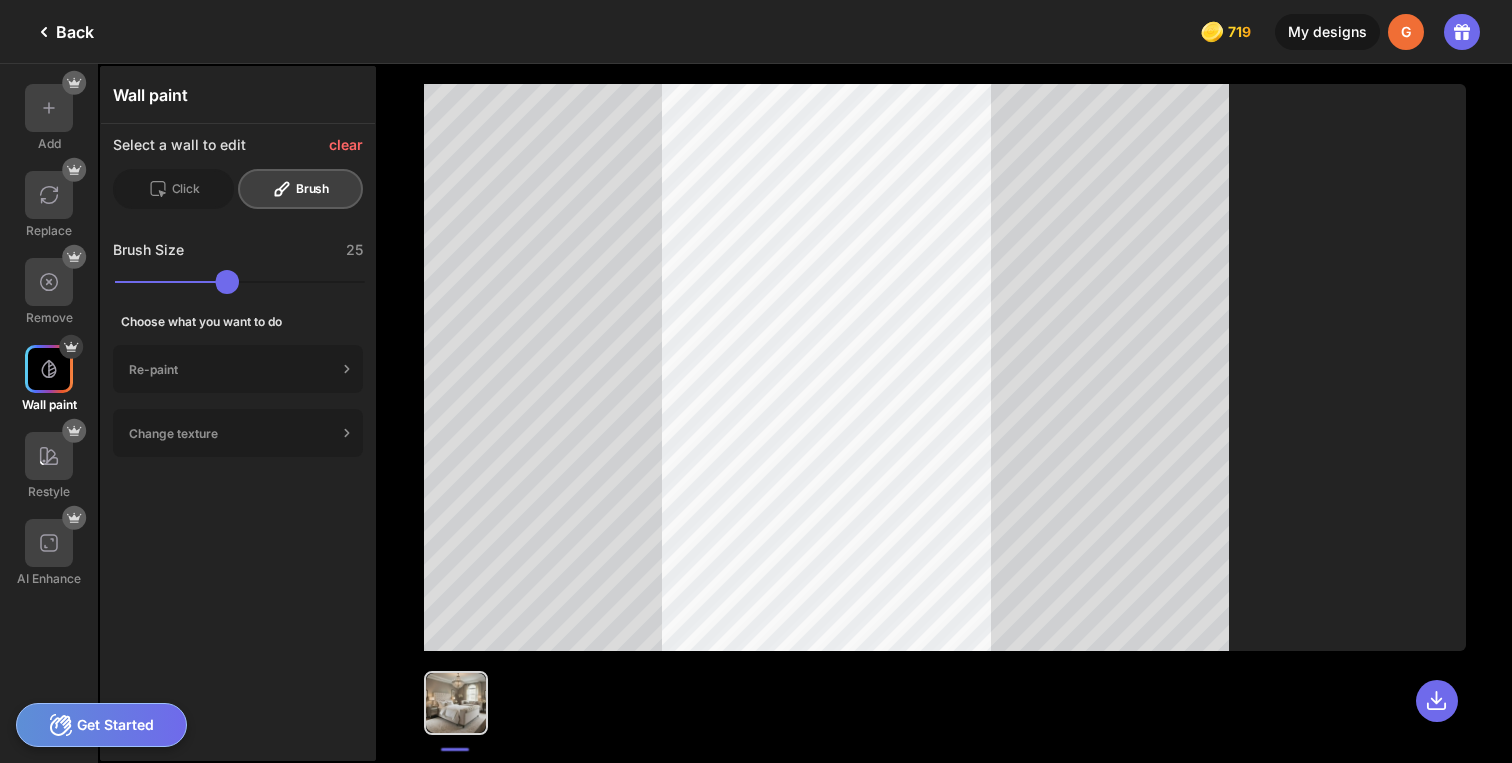 click on "Back" 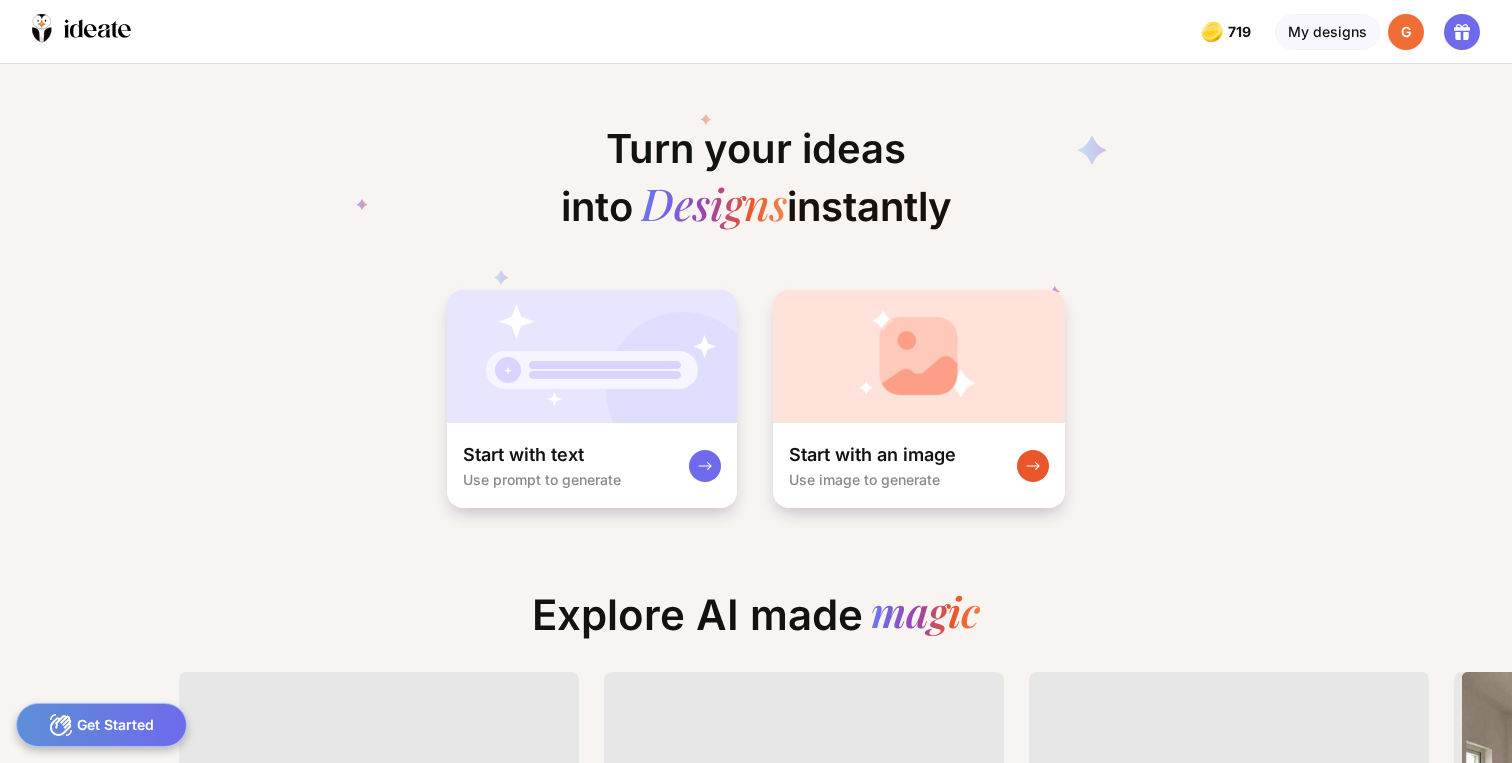 scroll, scrollTop: 0, scrollLeft: 12, axis: horizontal 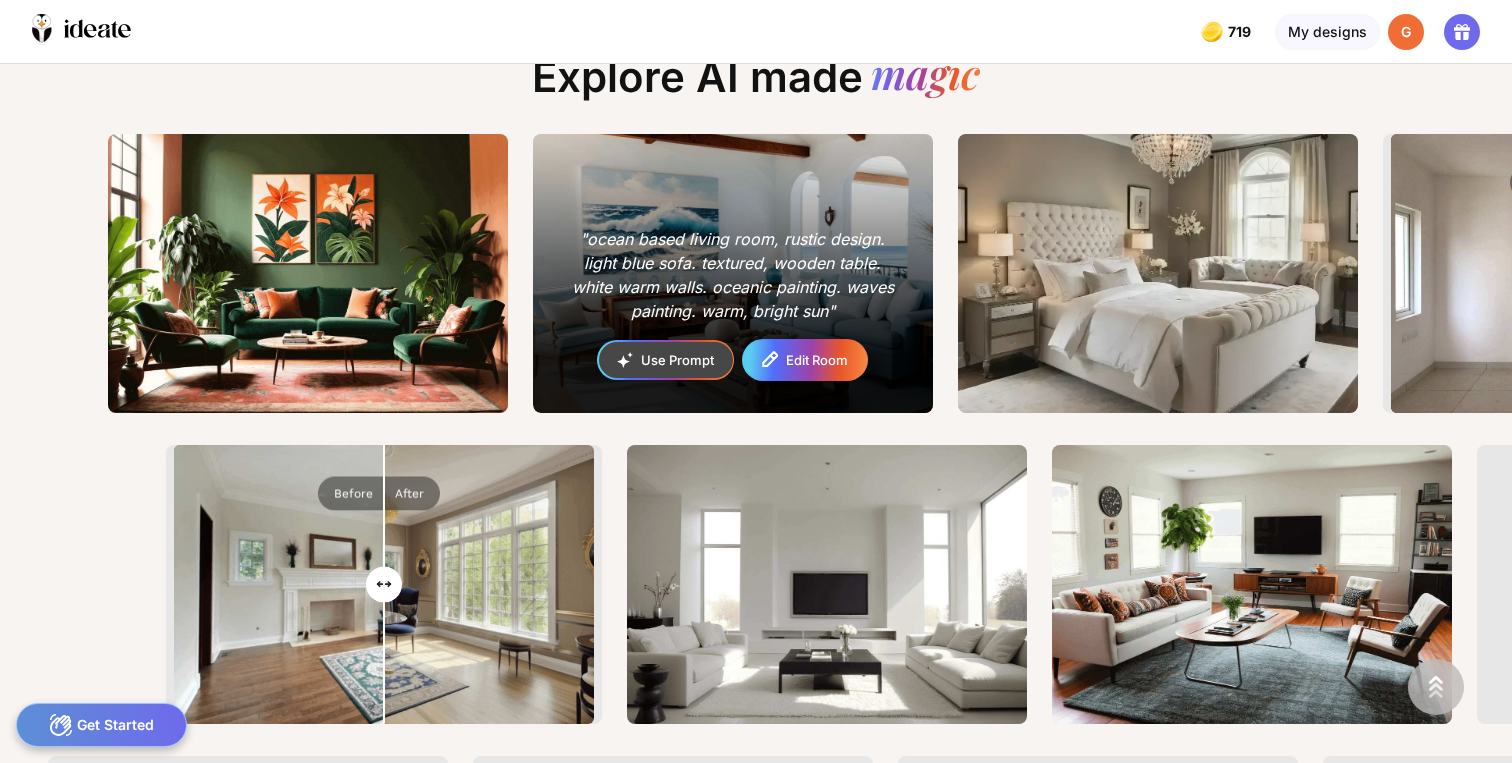 click on "Edit Room" at bounding box center [805, 360] 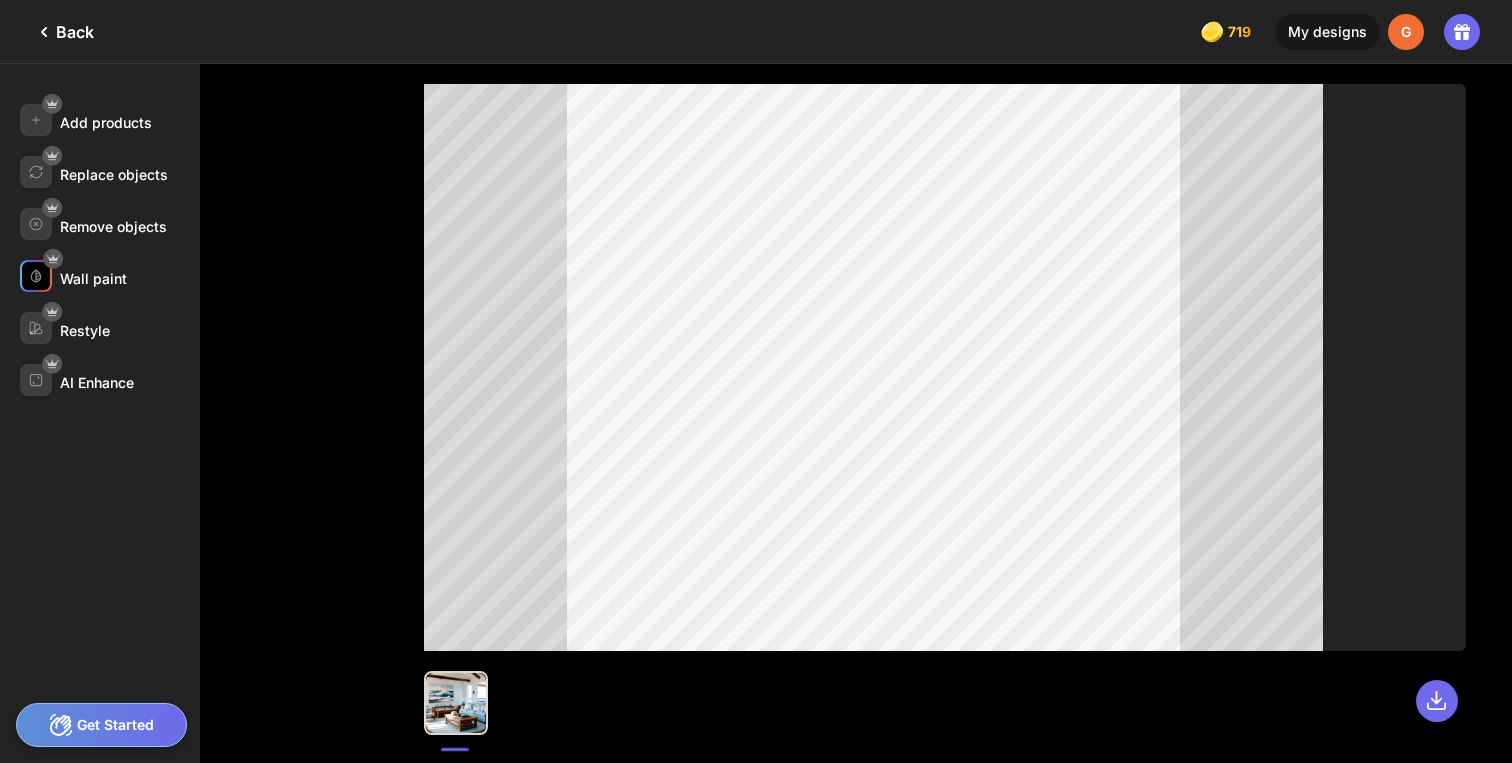 click on "Wall paint" at bounding box center [93, 278] 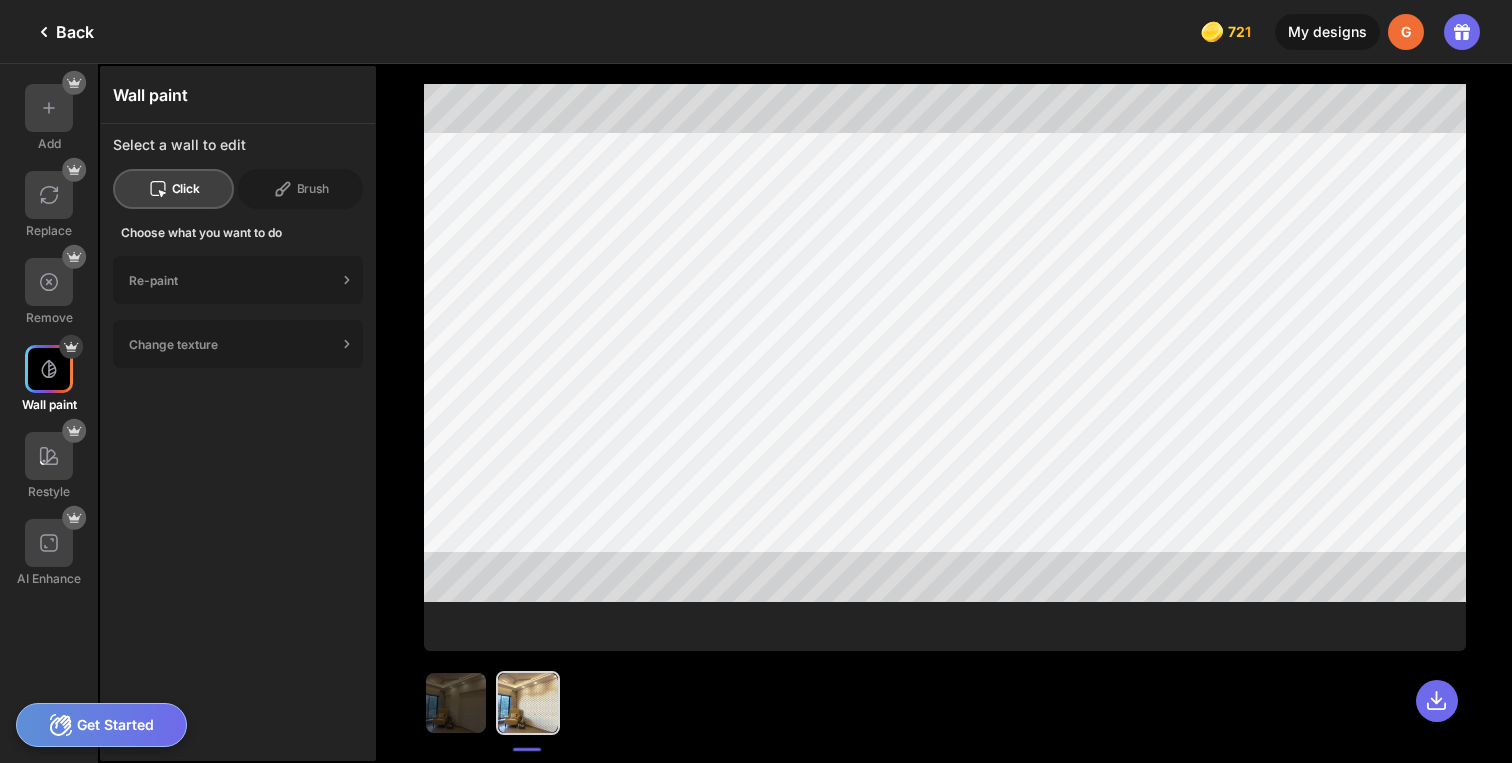 scroll, scrollTop: 0, scrollLeft: 0, axis: both 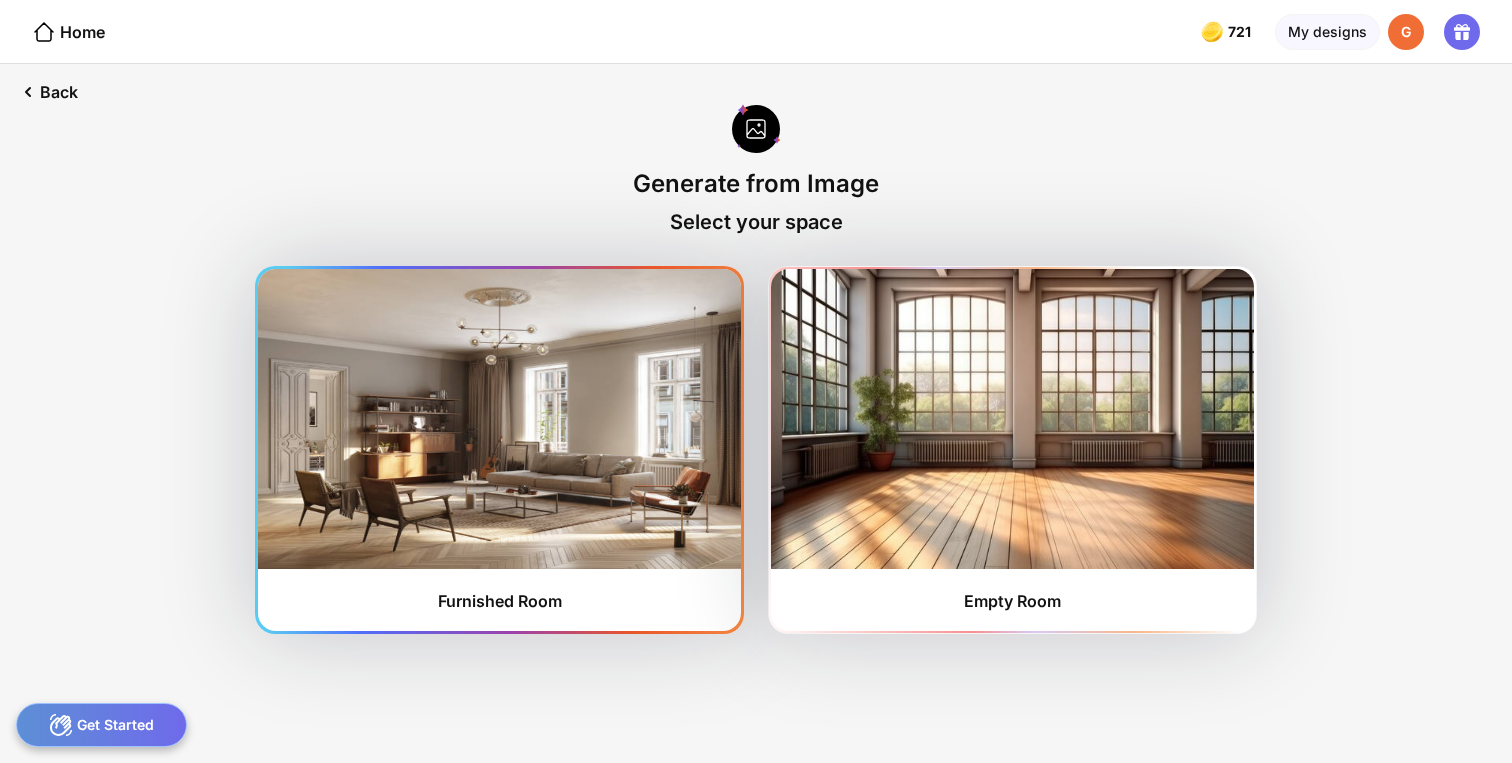 click at bounding box center [499, 419] 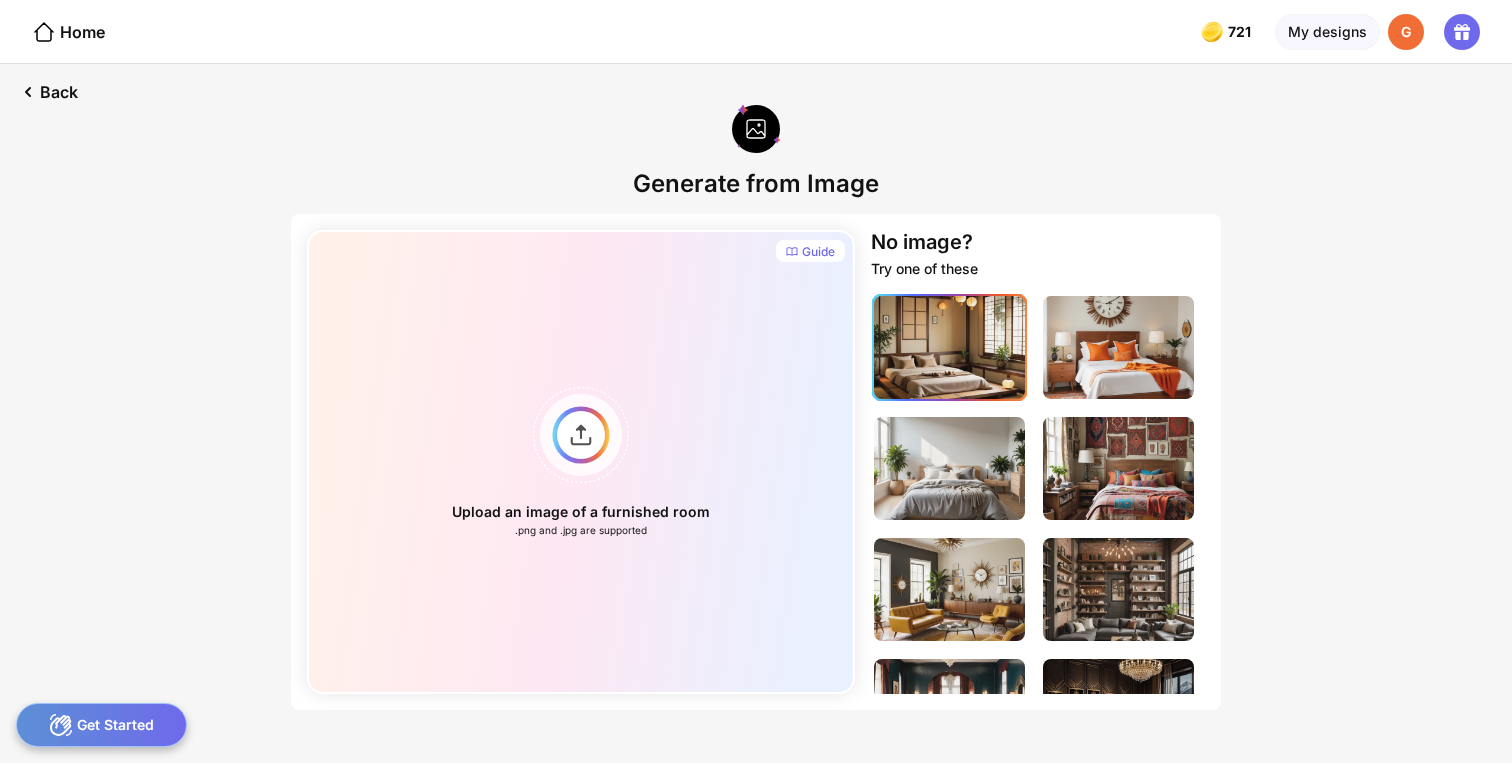 click at bounding box center (949, 347) 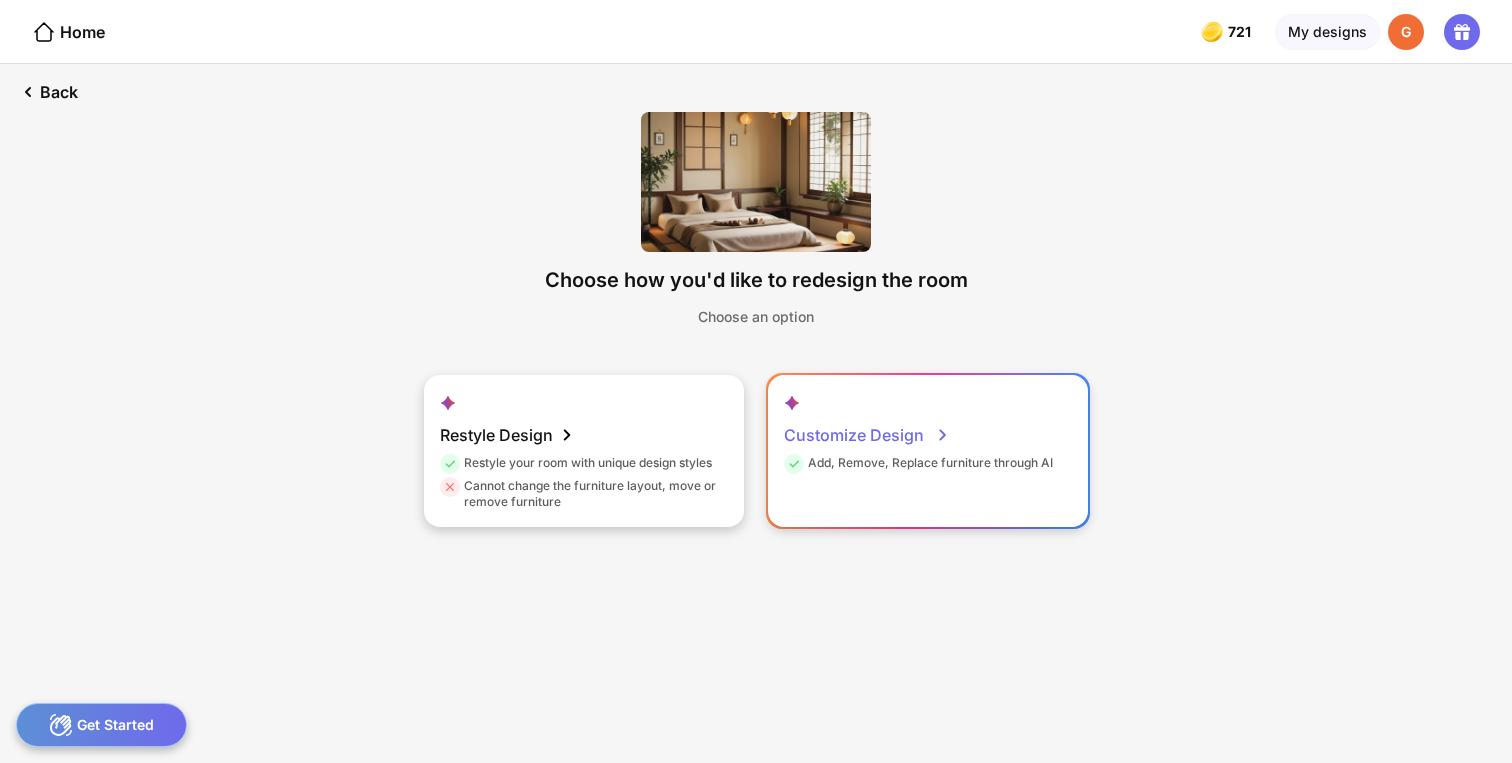 click on "Customize Design" at bounding box center [867, 435] 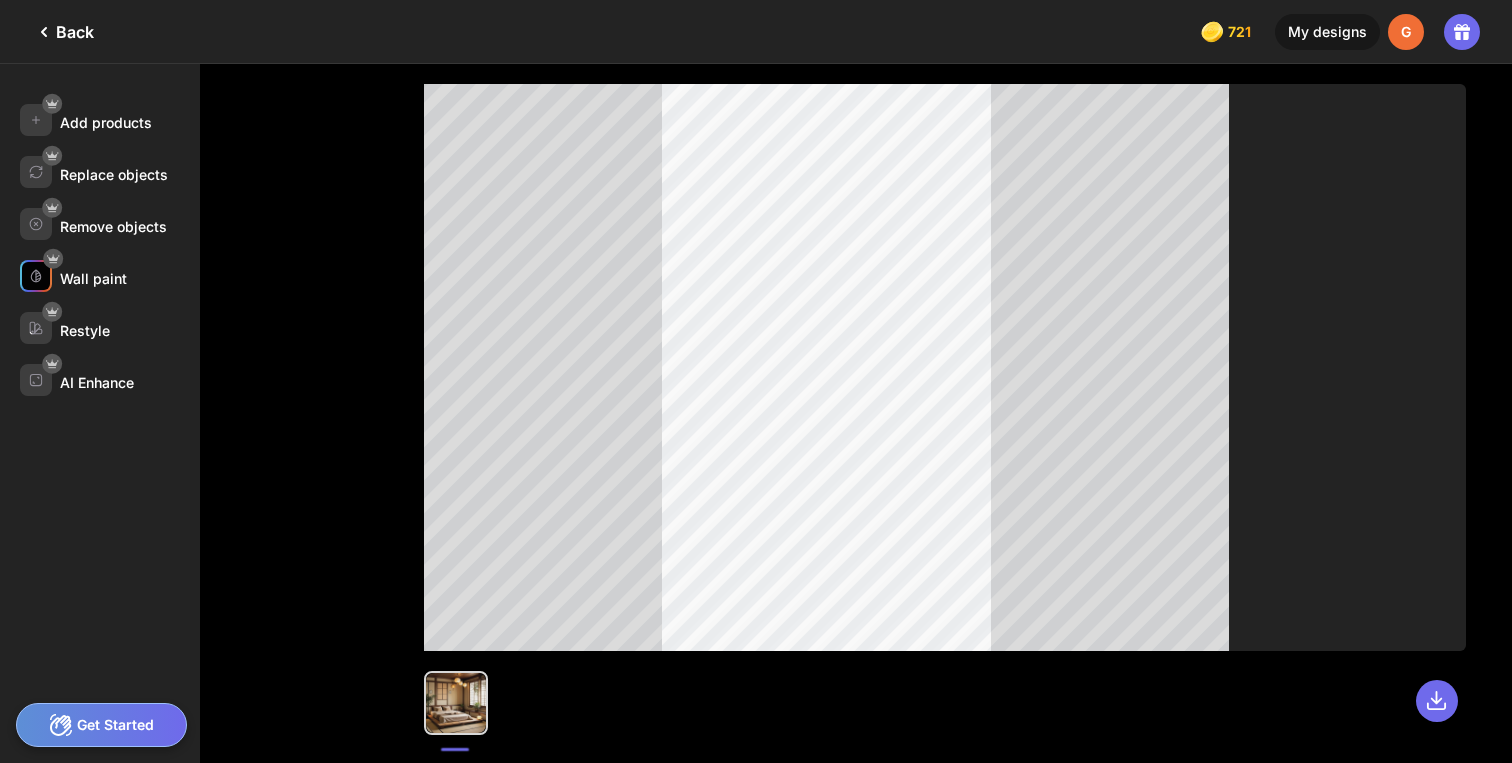 click on "Wall paint" at bounding box center [93, 278] 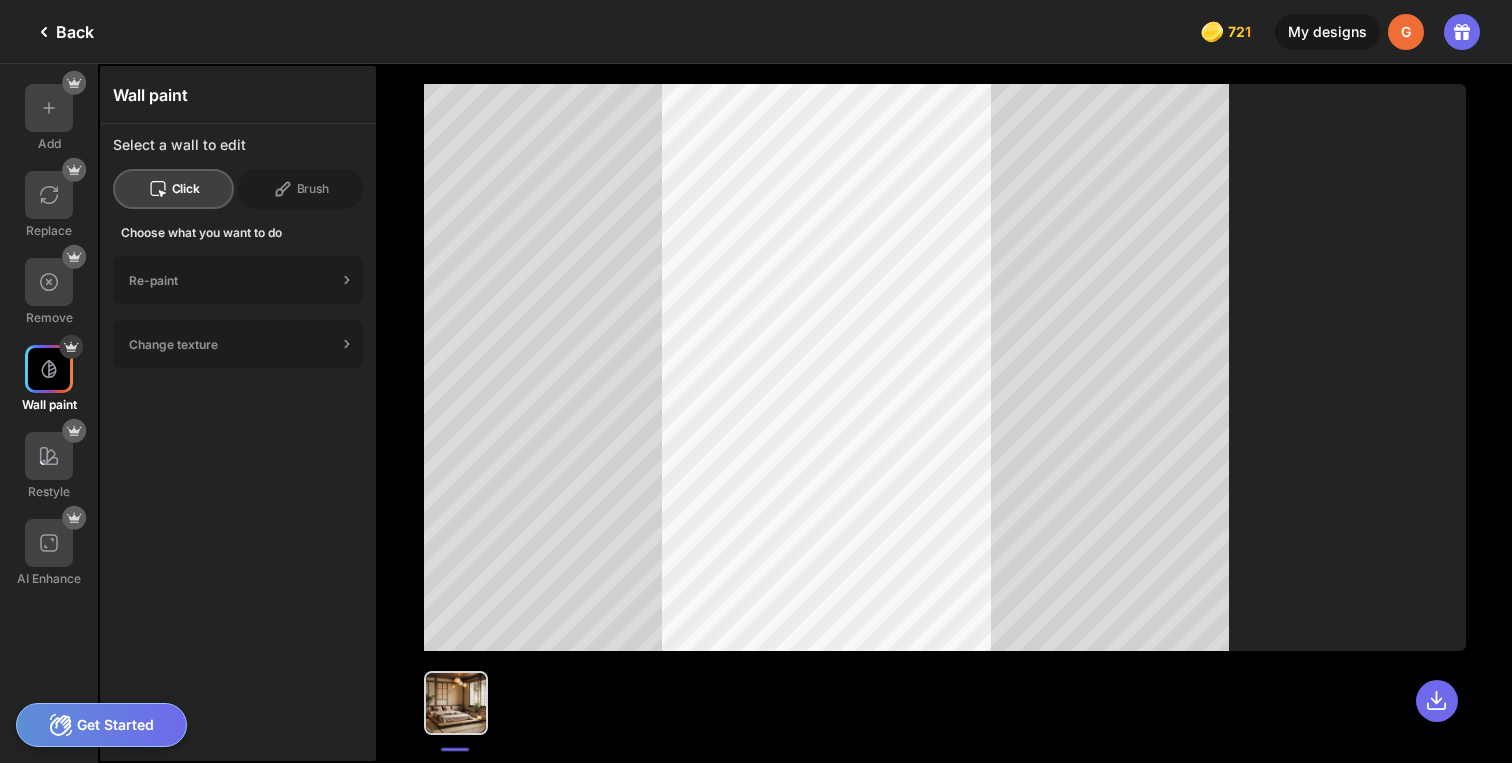 click on "Back" 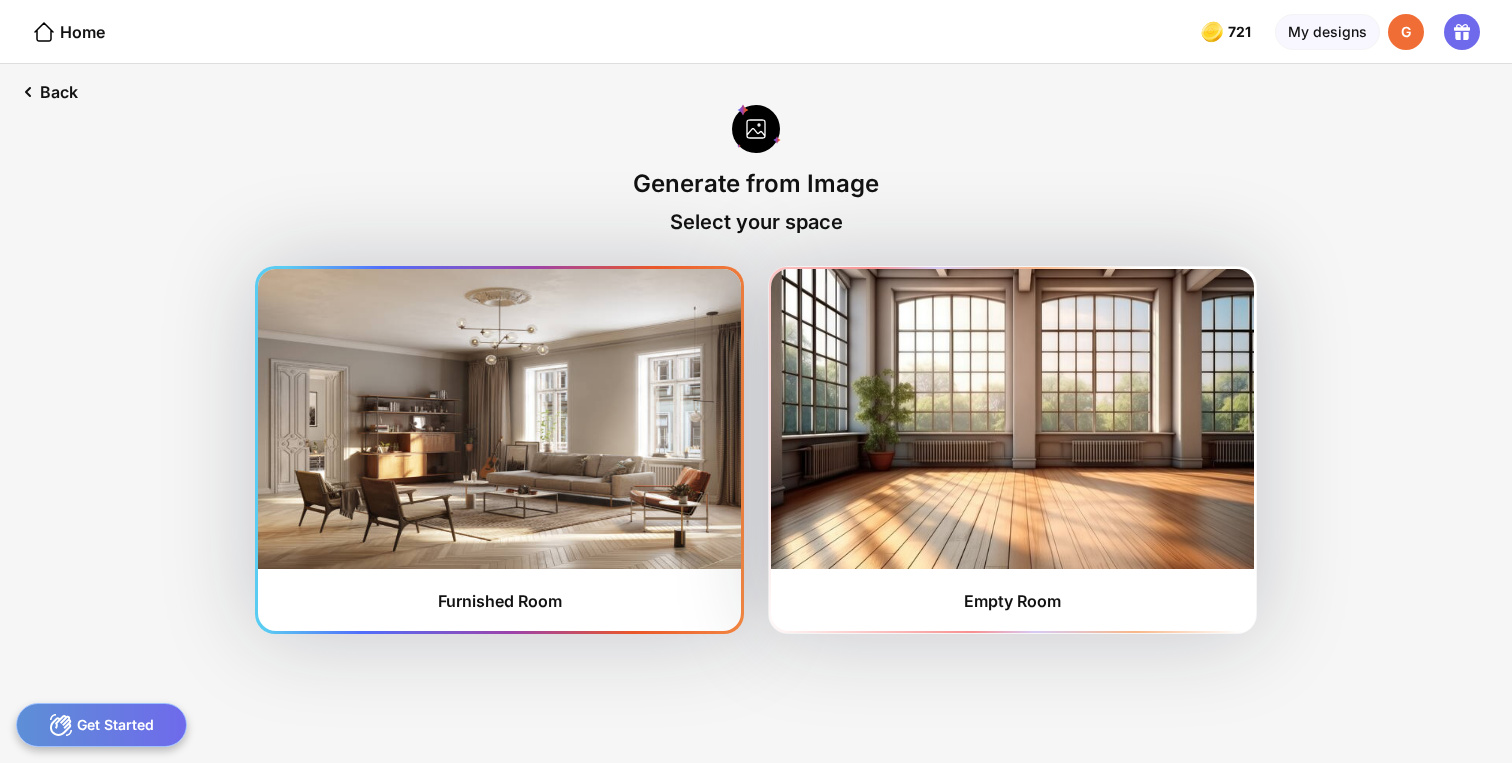 click at bounding box center [499, 419] 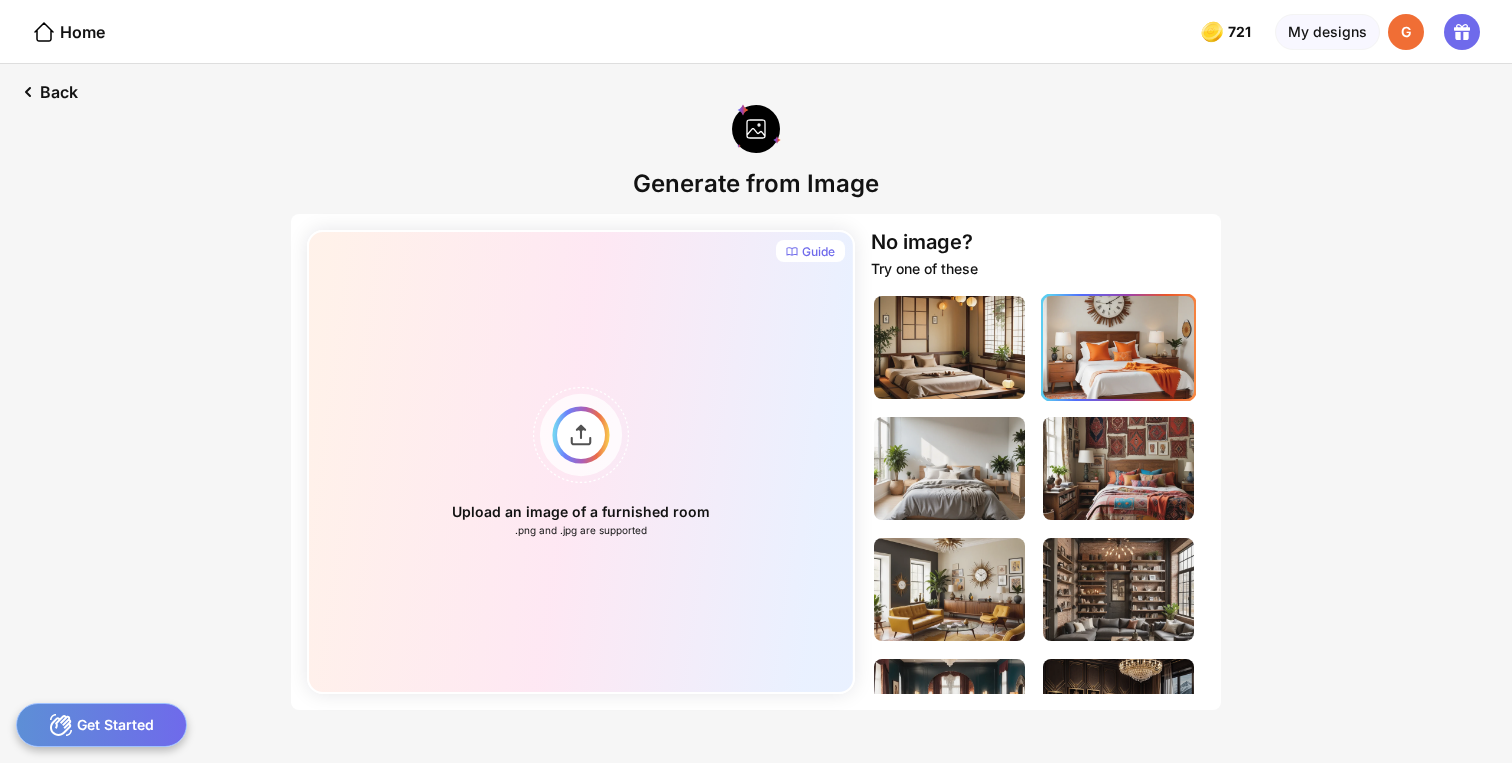 click at bounding box center [1118, 347] 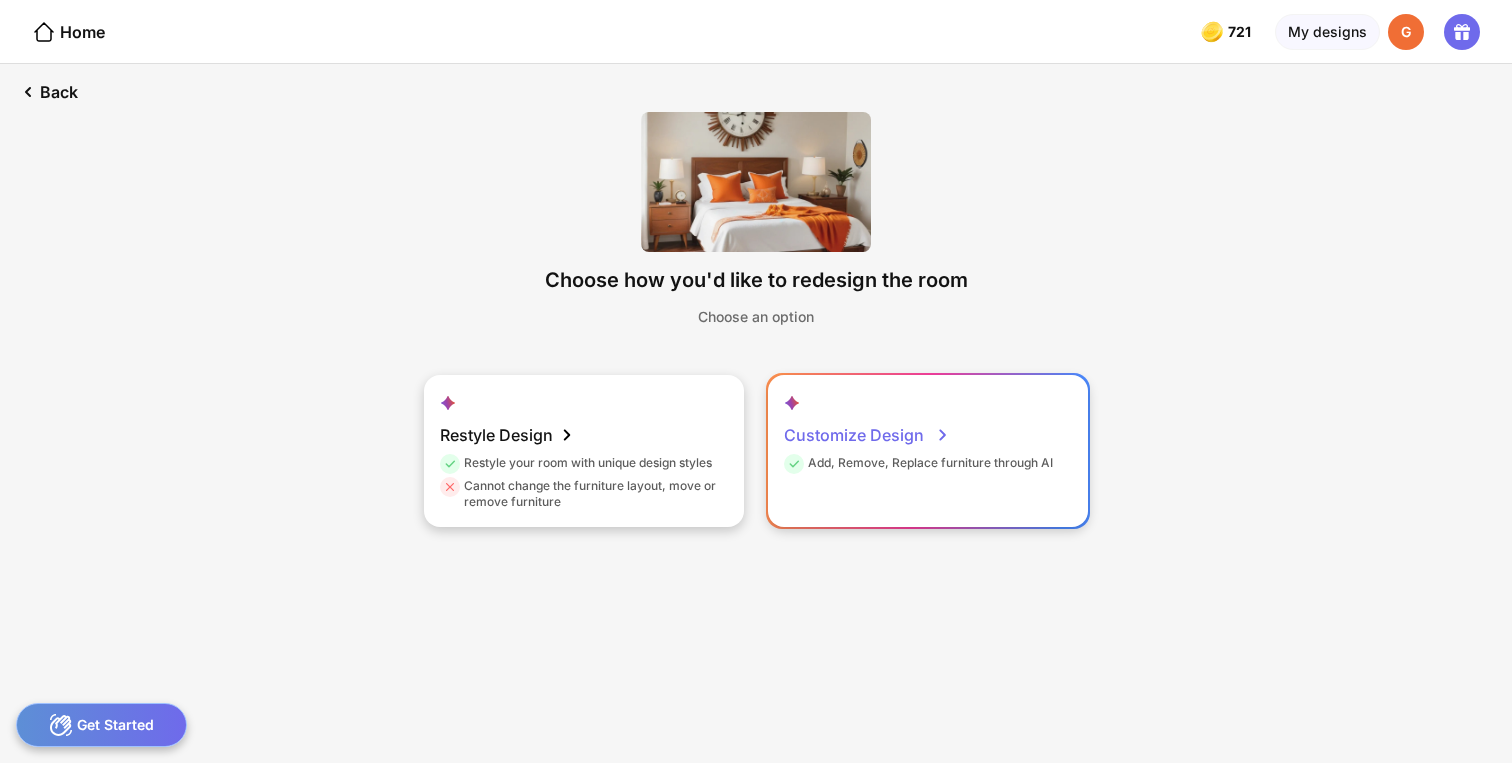 click on "Customize Design" at bounding box center (867, 435) 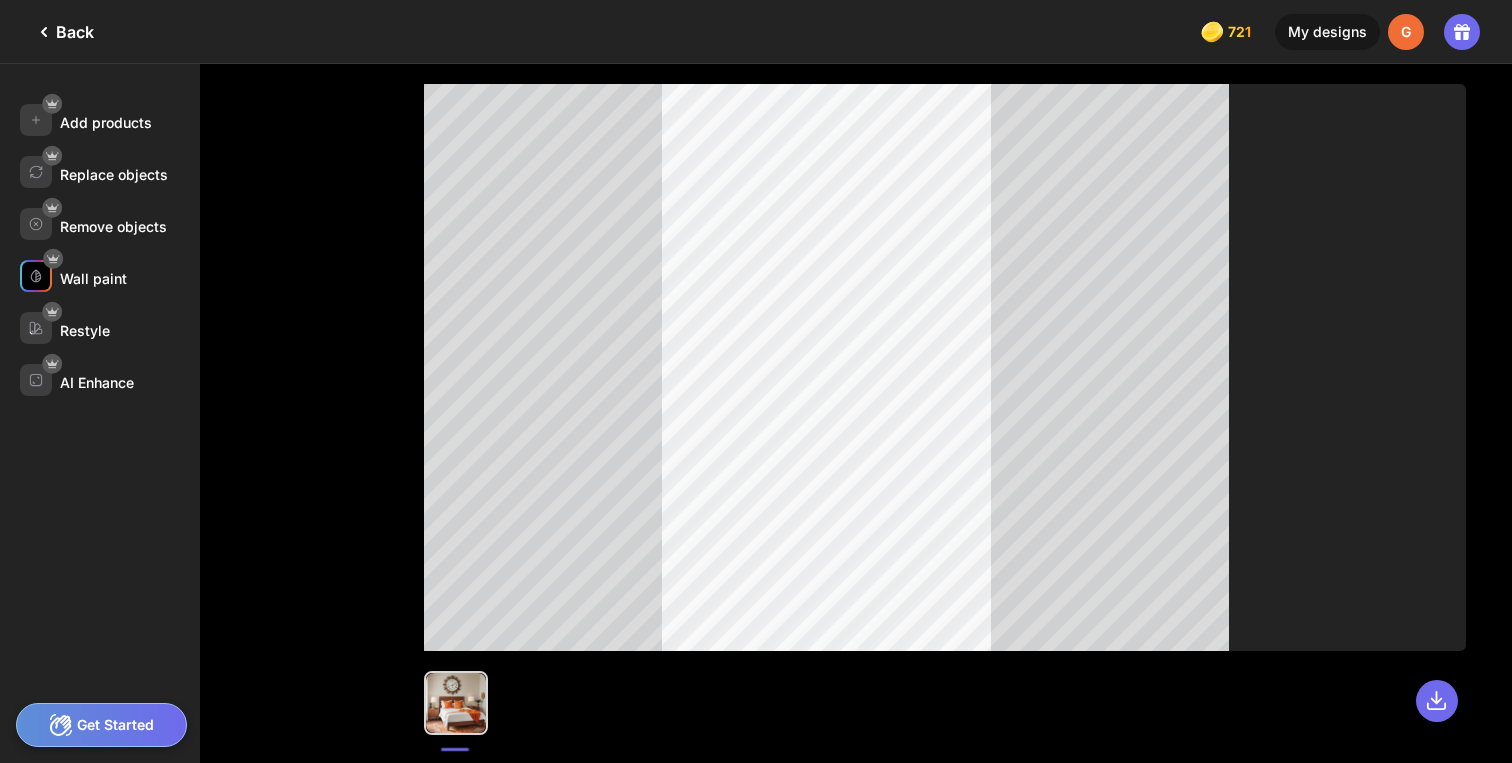 click on "Wall paint" 